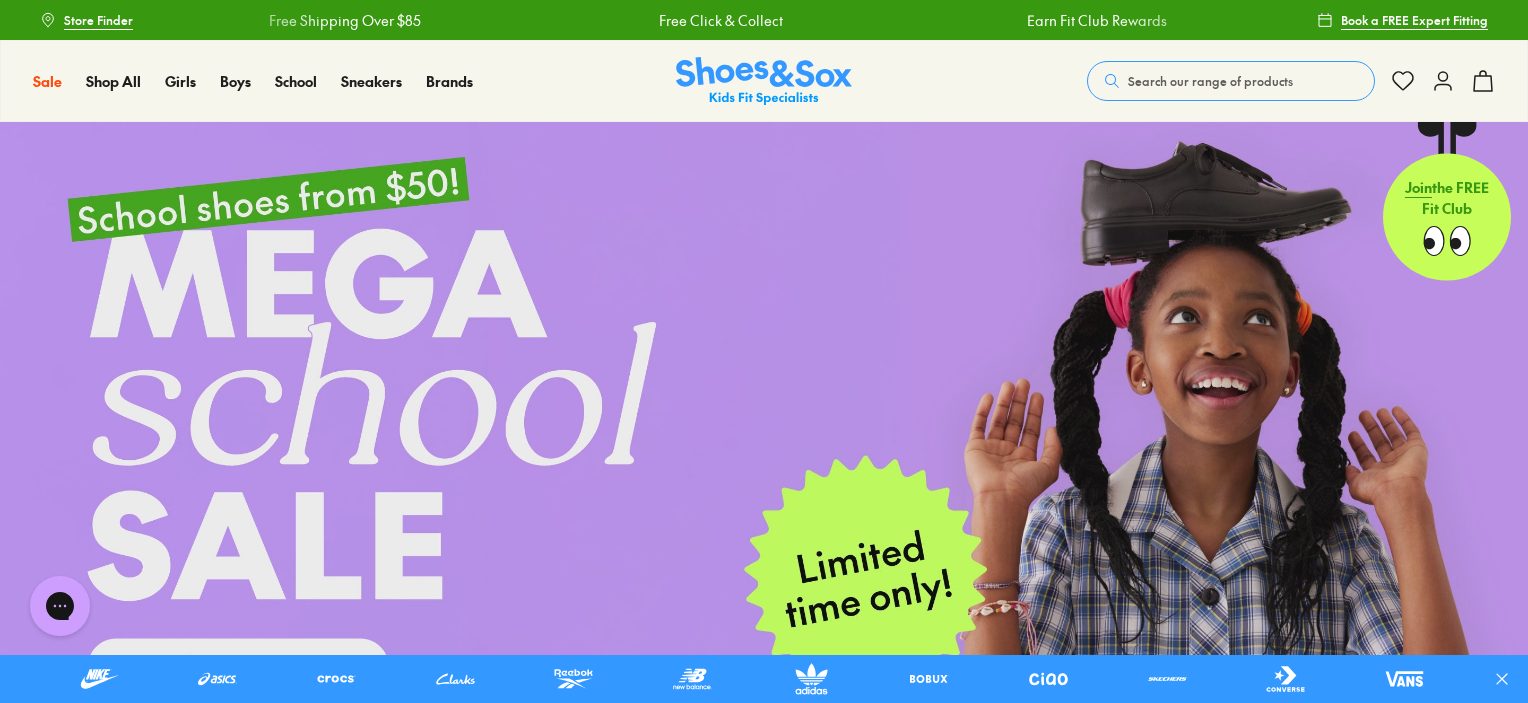 scroll, scrollTop: 0, scrollLeft: 0, axis: both 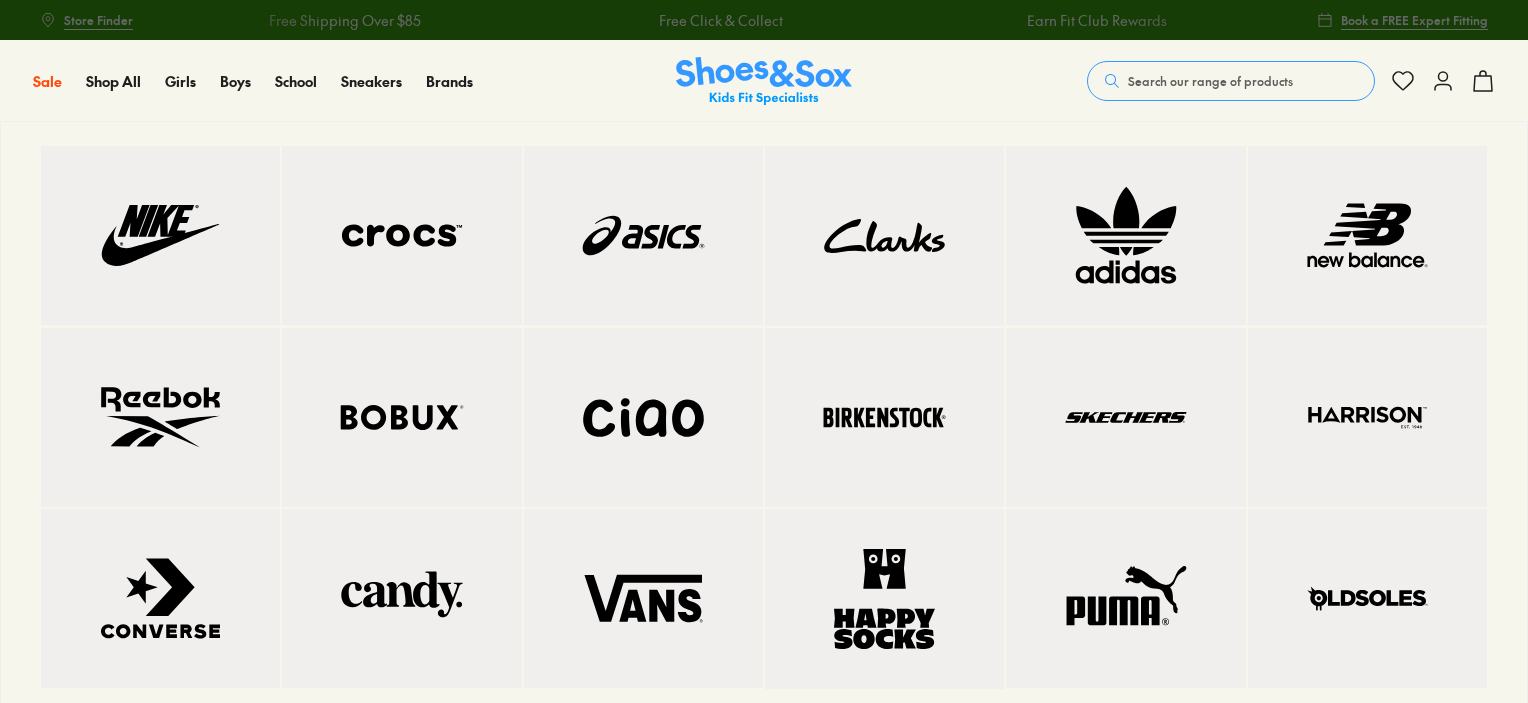 click at bounding box center (401, 417) 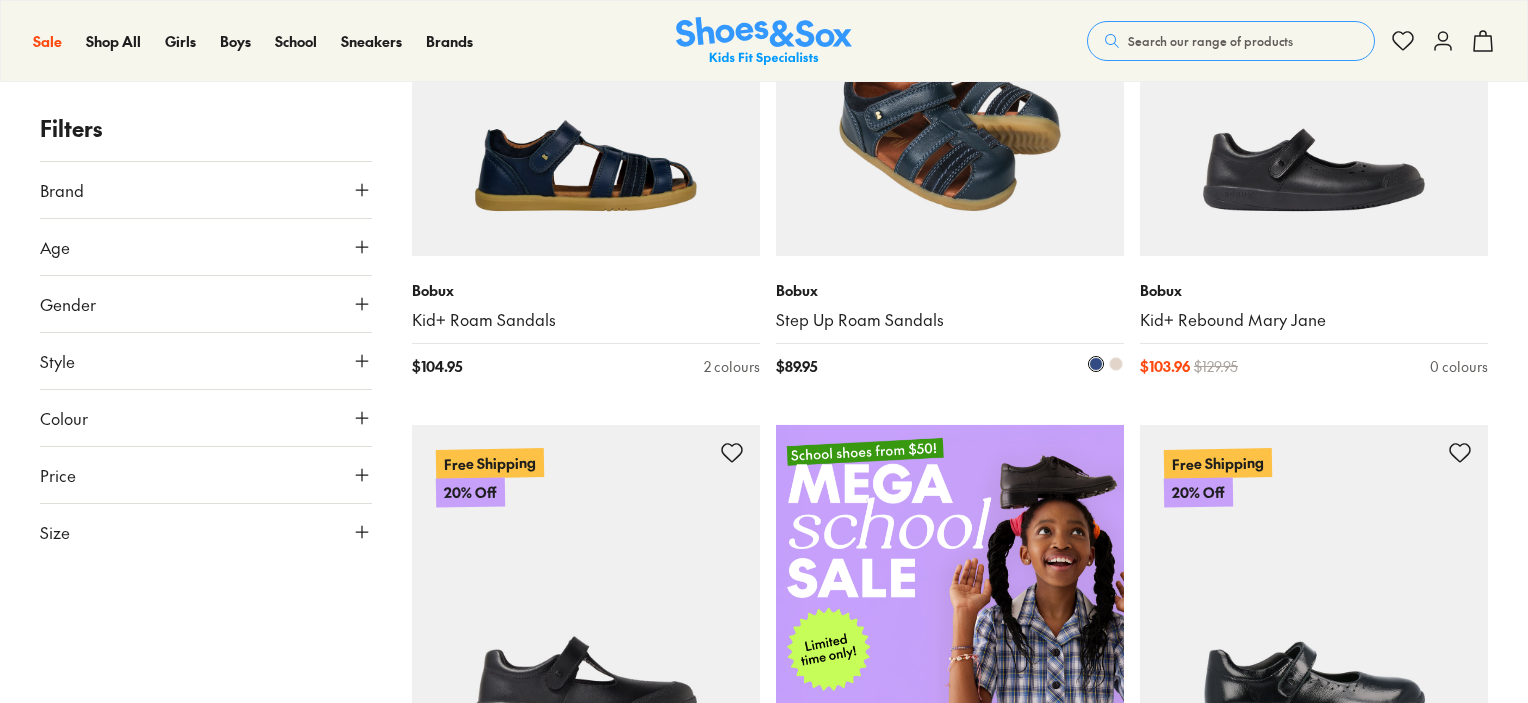 scroll, scrollTop: 500, scrollLeft: 0, axis: vertical 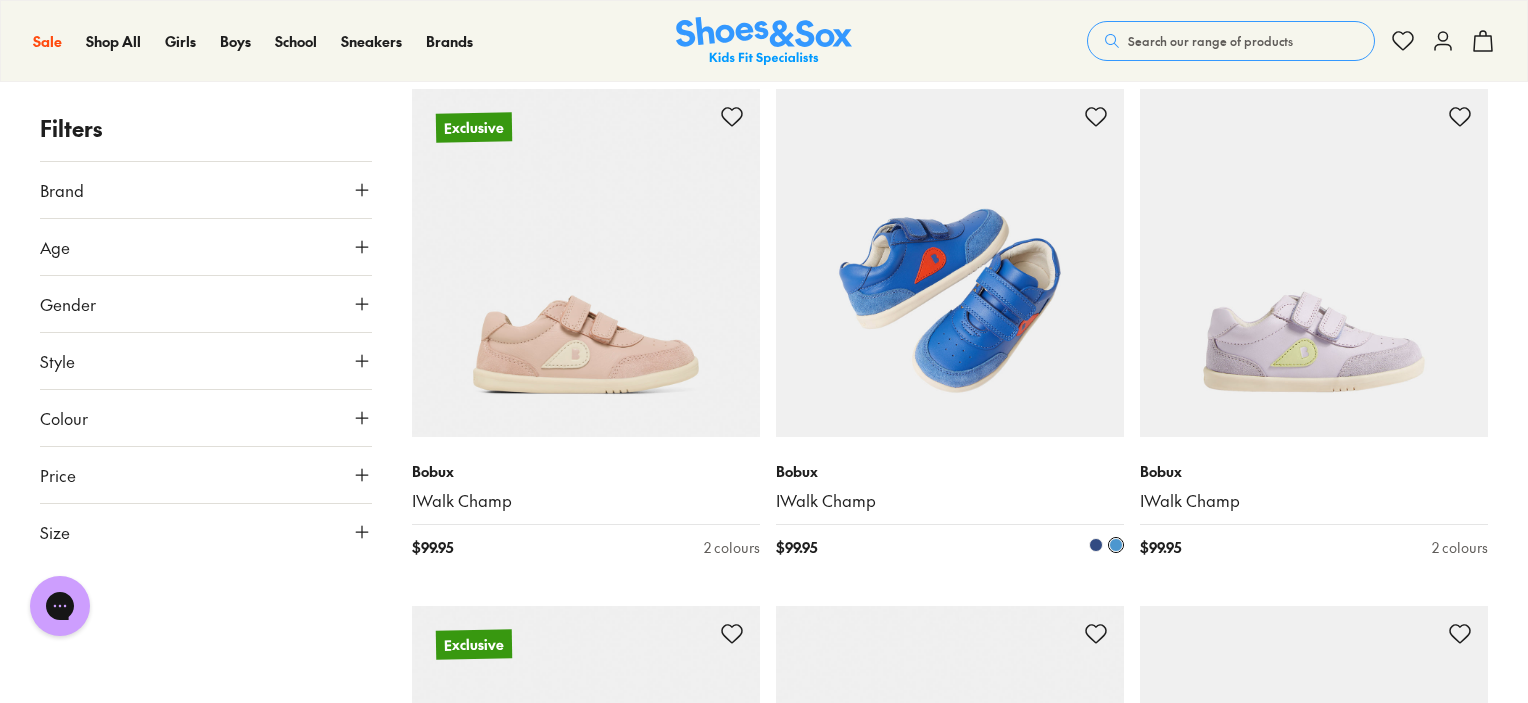 drag, startPoint x: 960, startPoint y: 313, endPoint x: 970, endPoint y: 309, distance: 10.770329 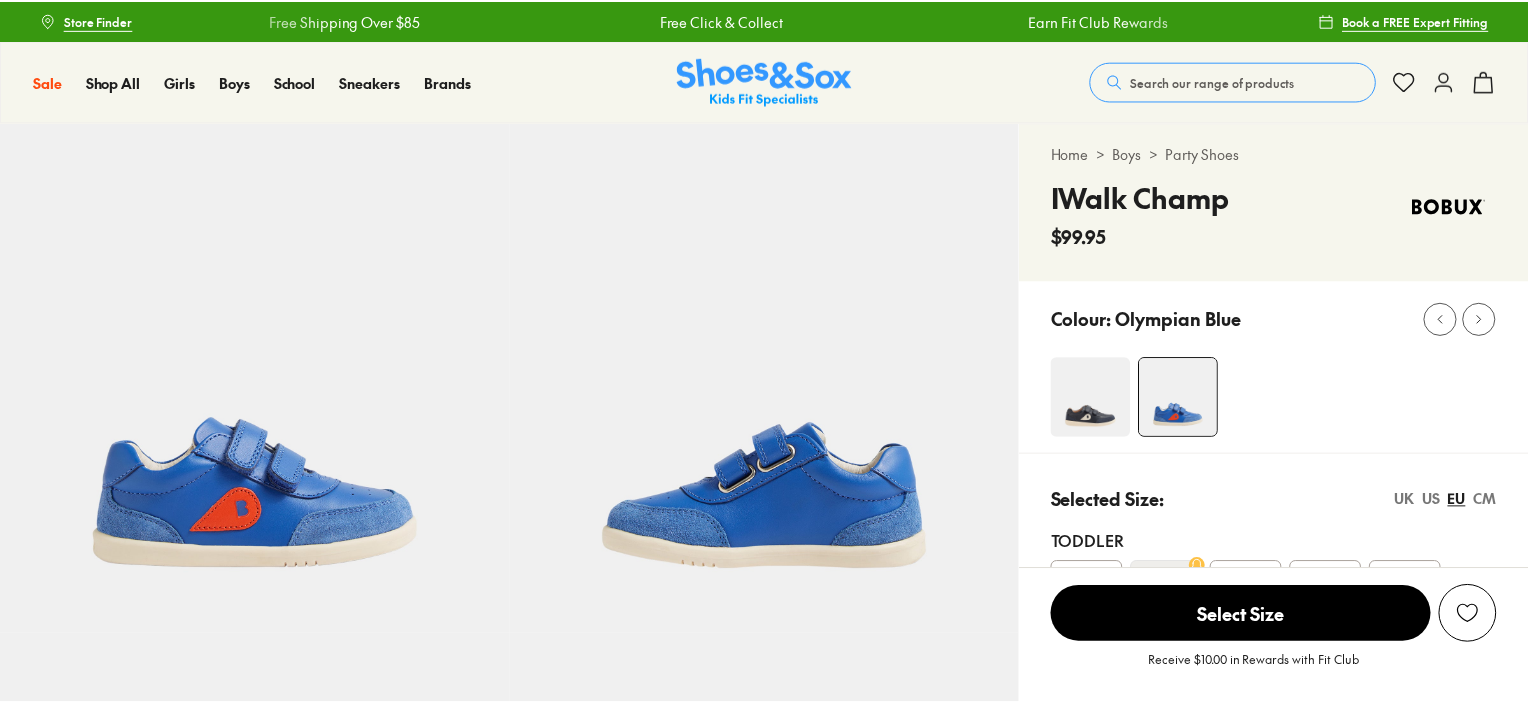 scroll, scrollTop: 0, scrollLeft: 0, axis: both 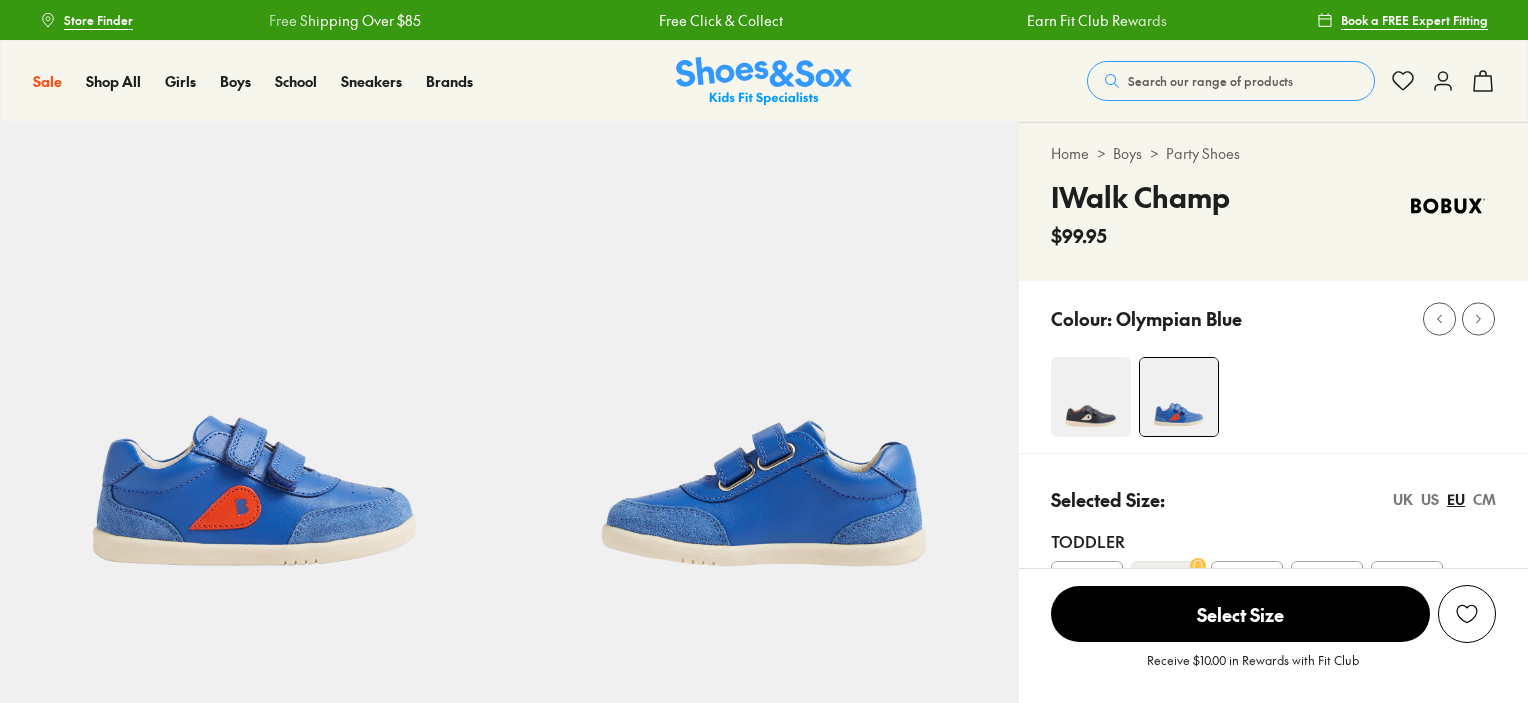 select on "*" 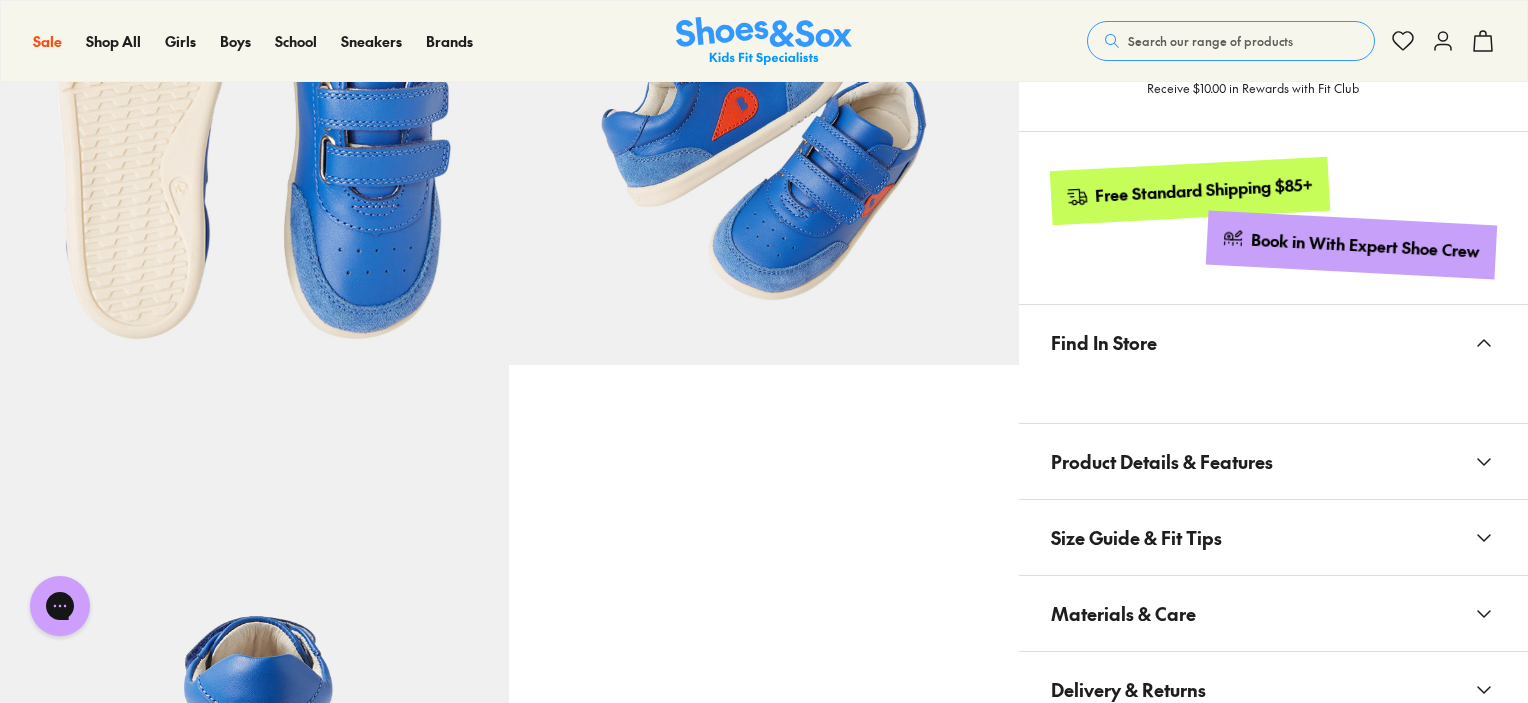 scroll, scrollTop: 792, scrollLeft: 0, axis: vertical 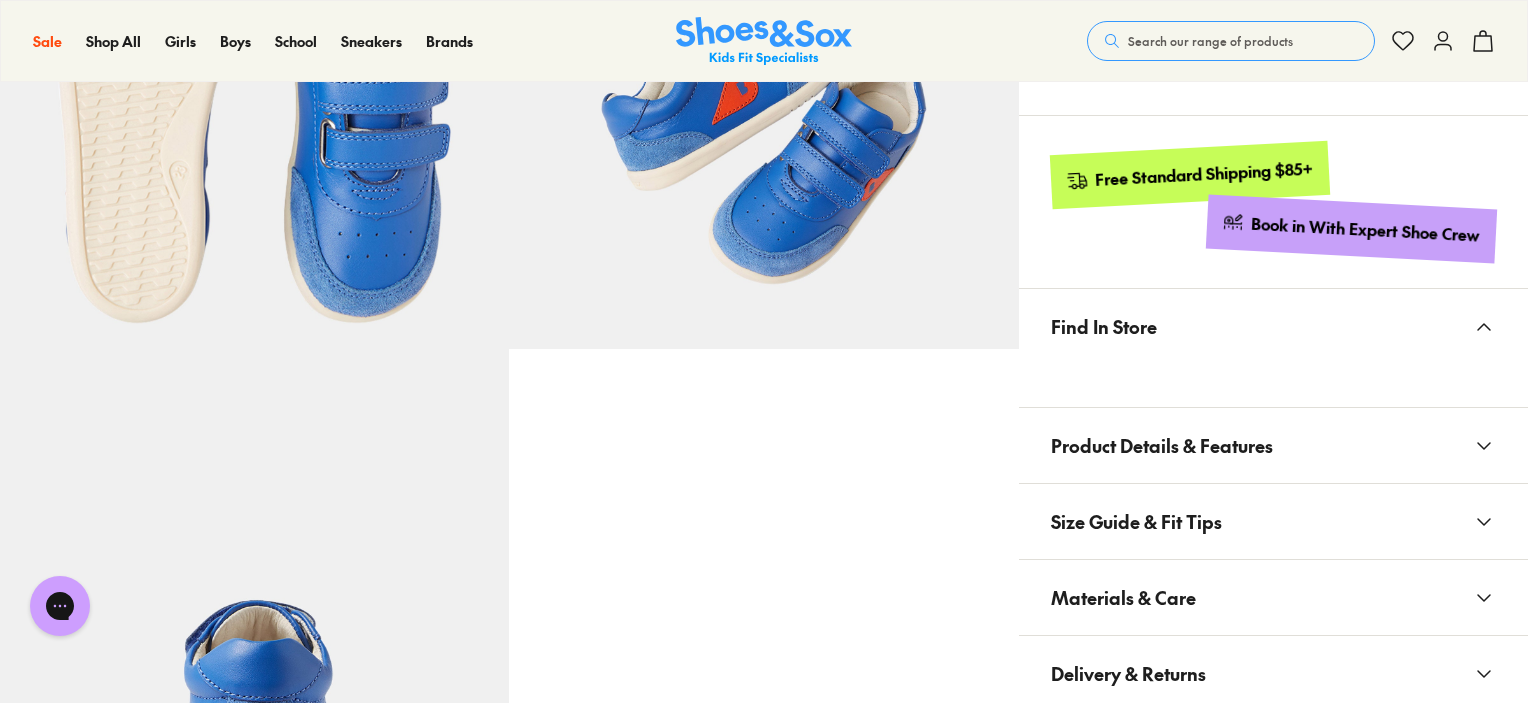 click on "Materials & Care" at bounding box center (1273, 597) 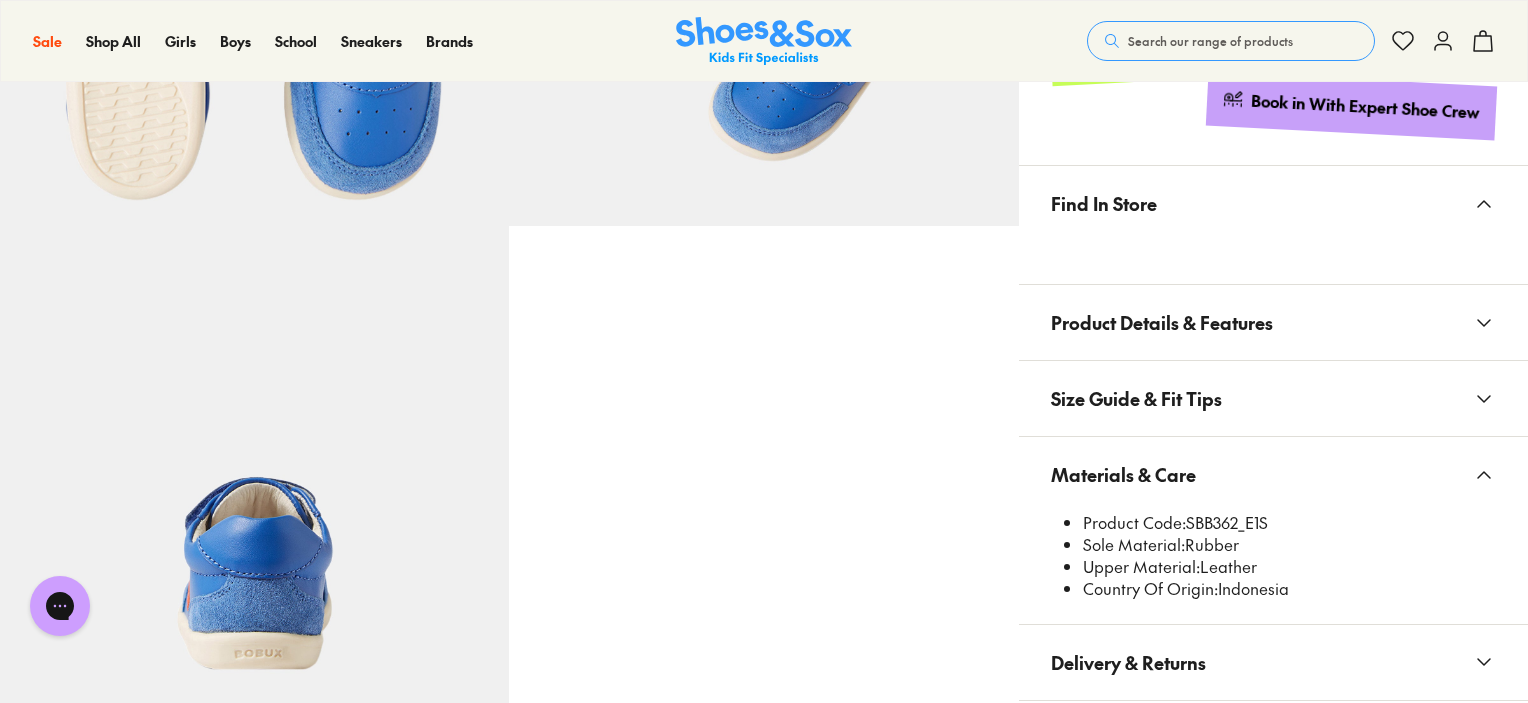 scroll, scrollTop: 921, scrollLeft: 0, axis: vertical 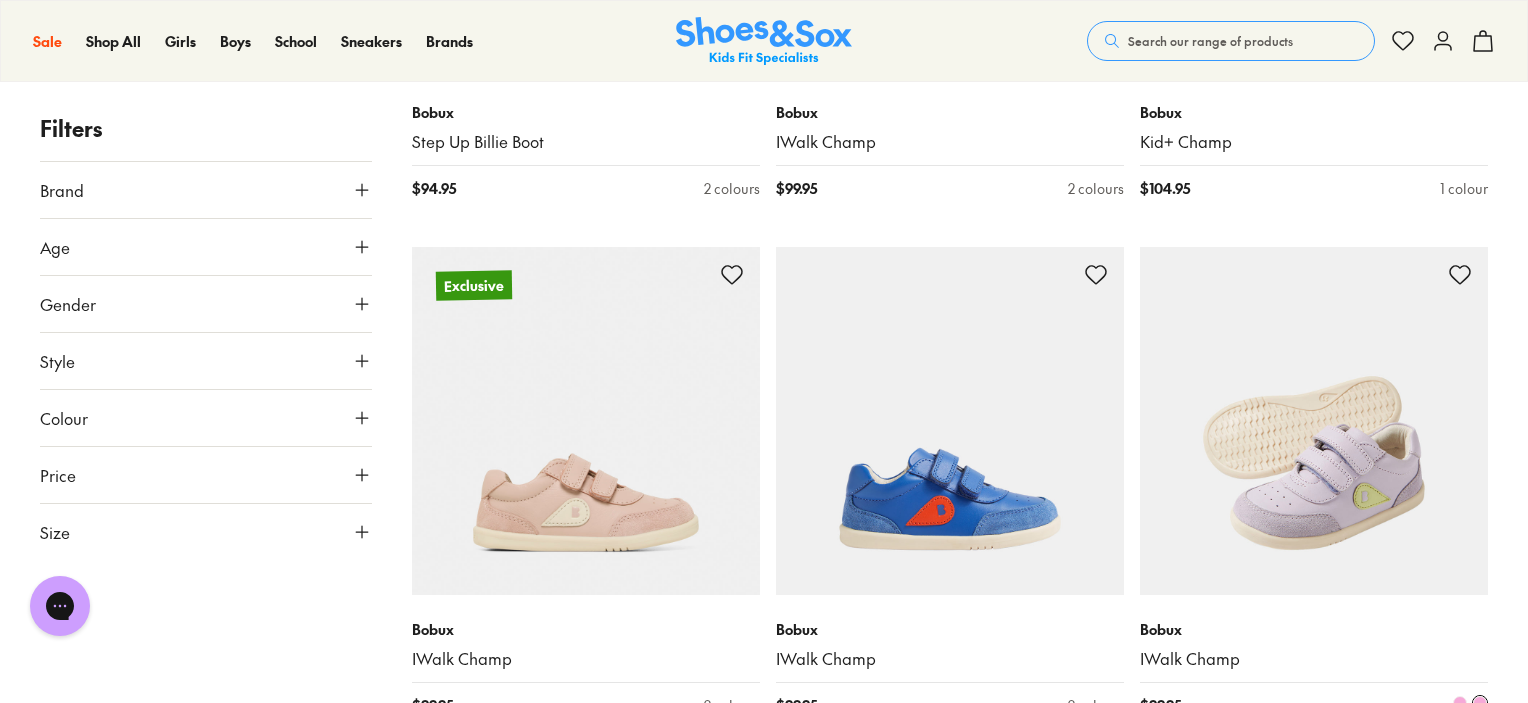 click at bounding box center (1314, 421) 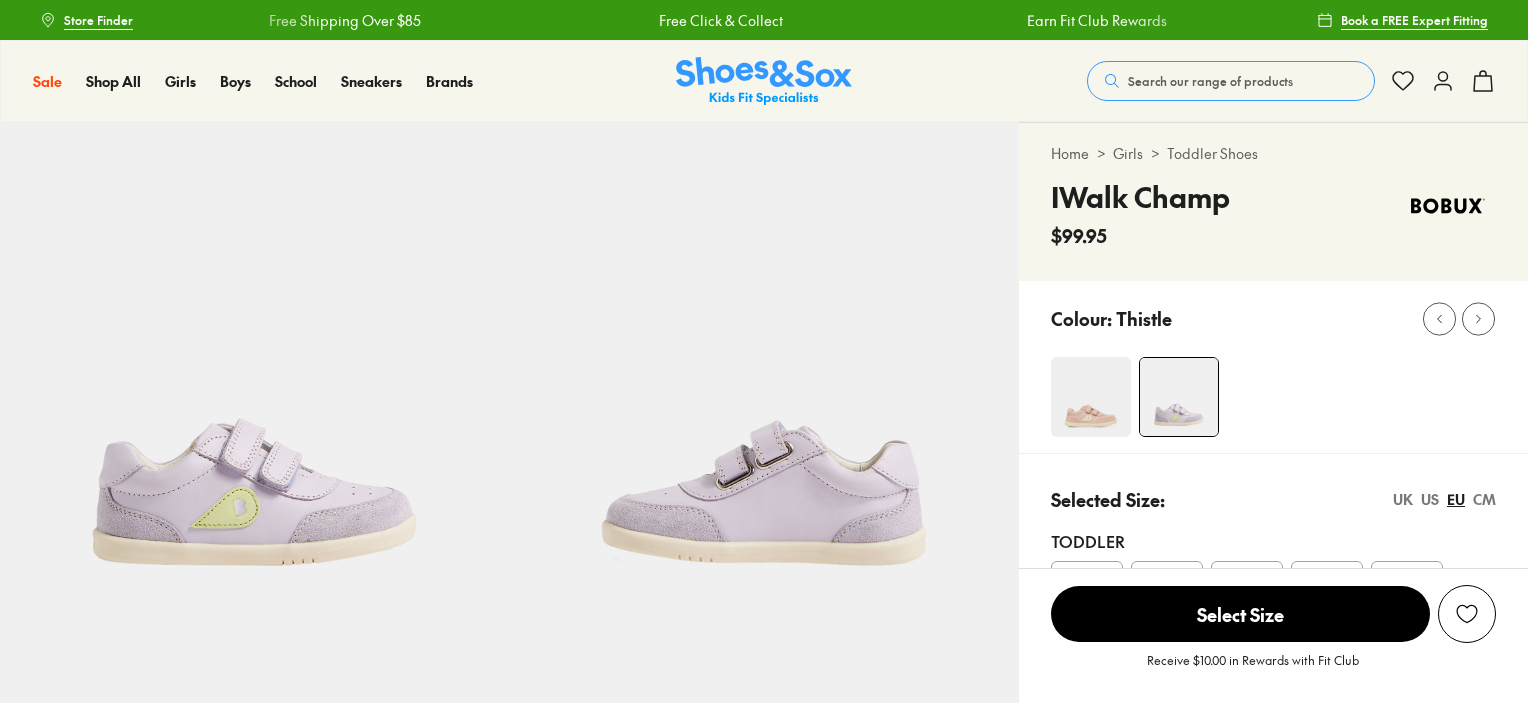 scroll, scrollTop: 0, scrollLeft: 0, axis: both 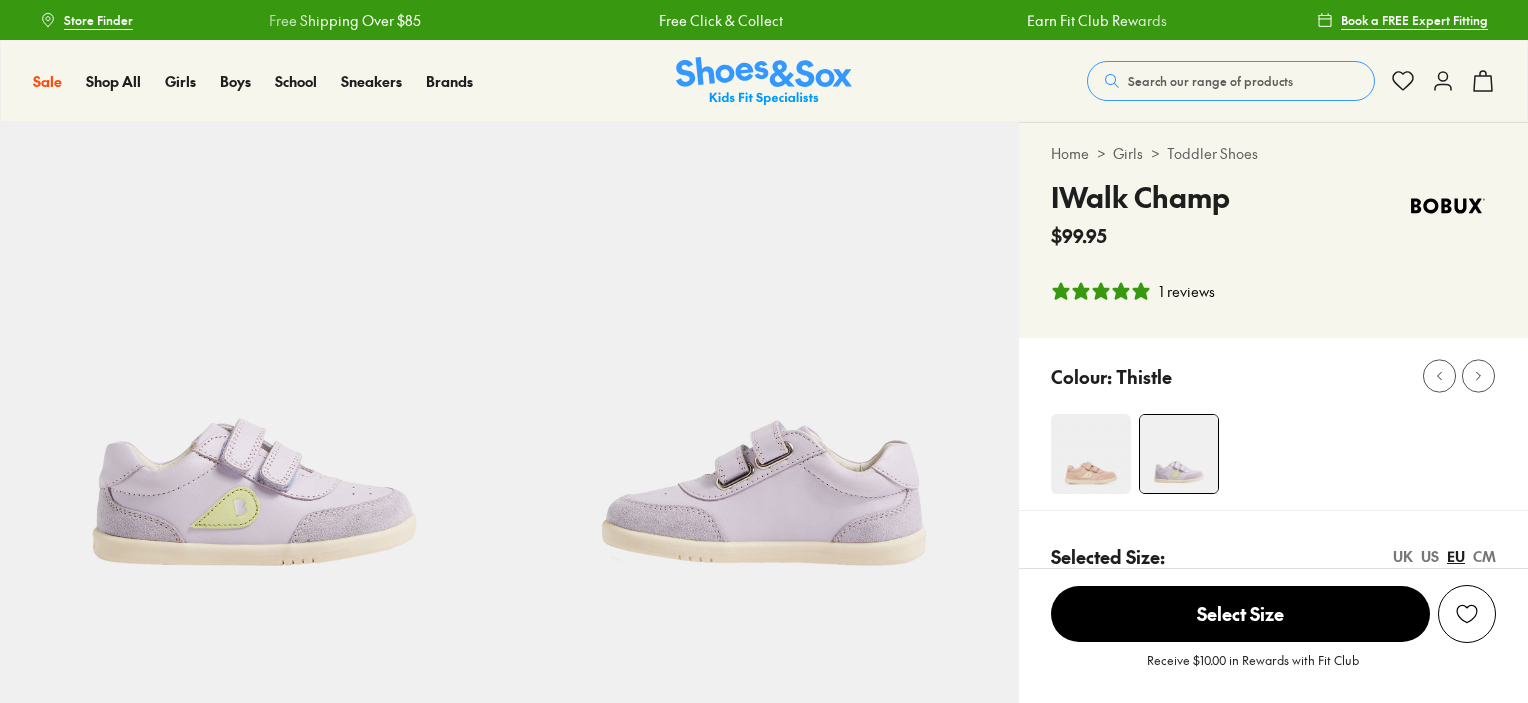 select on "*" 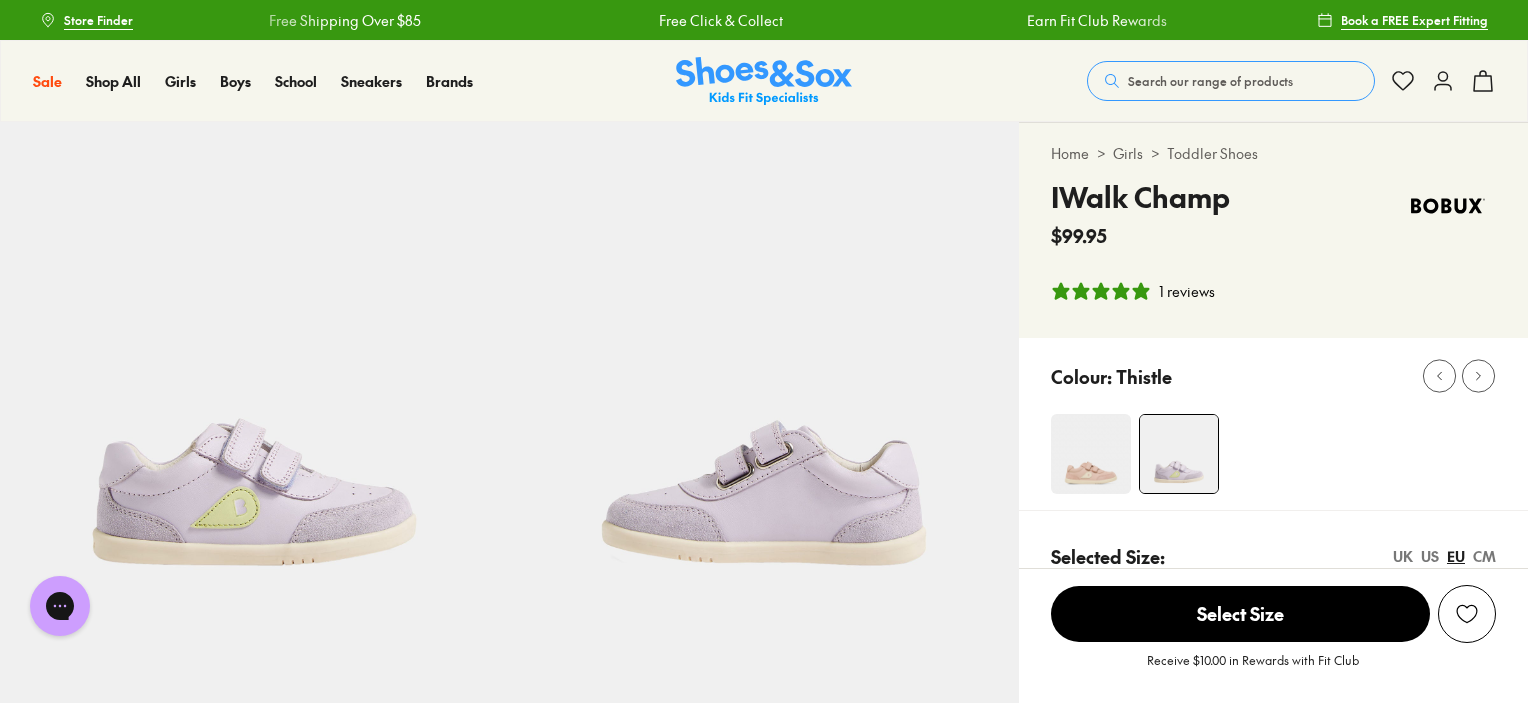 scroll, scrollTop: 0, scrollLeft: 0, axis: both 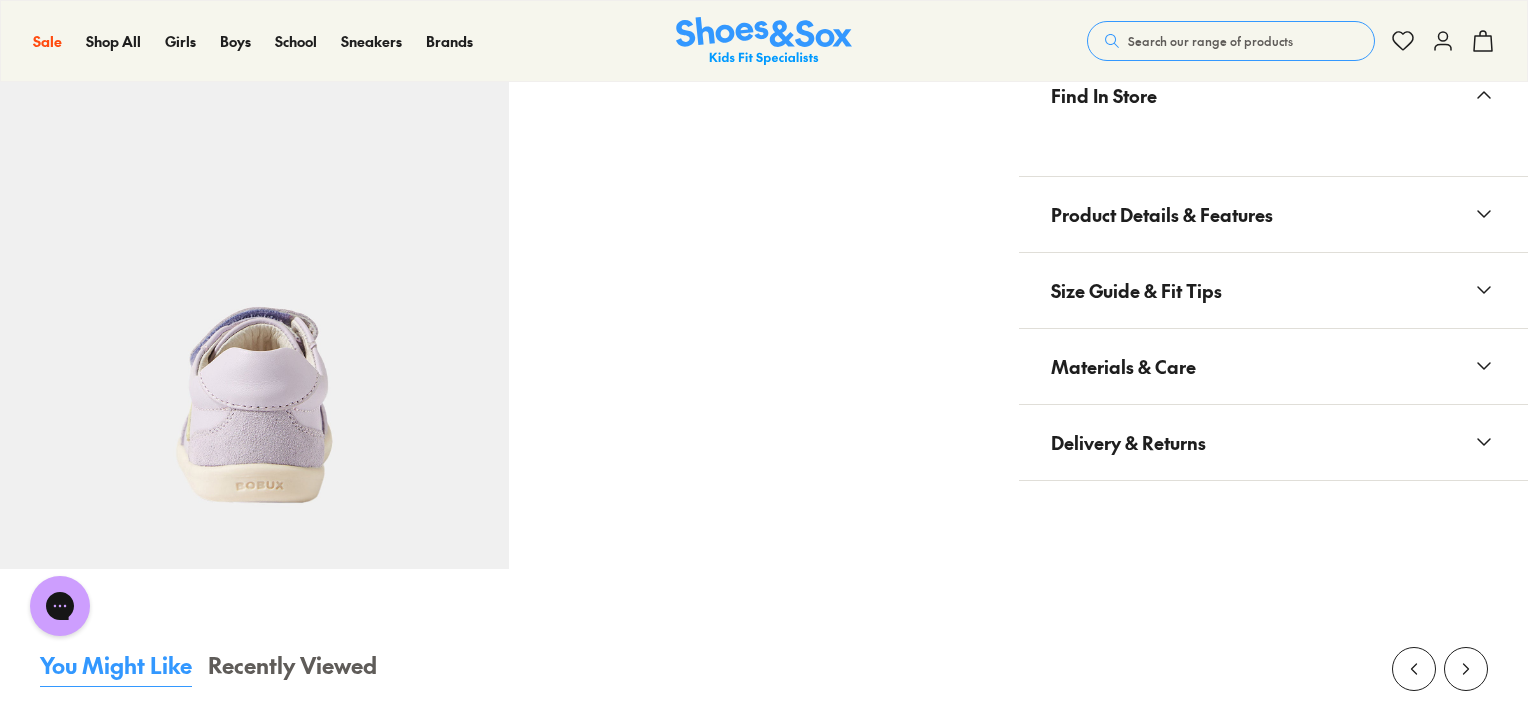 click on "Materials & Care" at bounding box center [1273, 366] 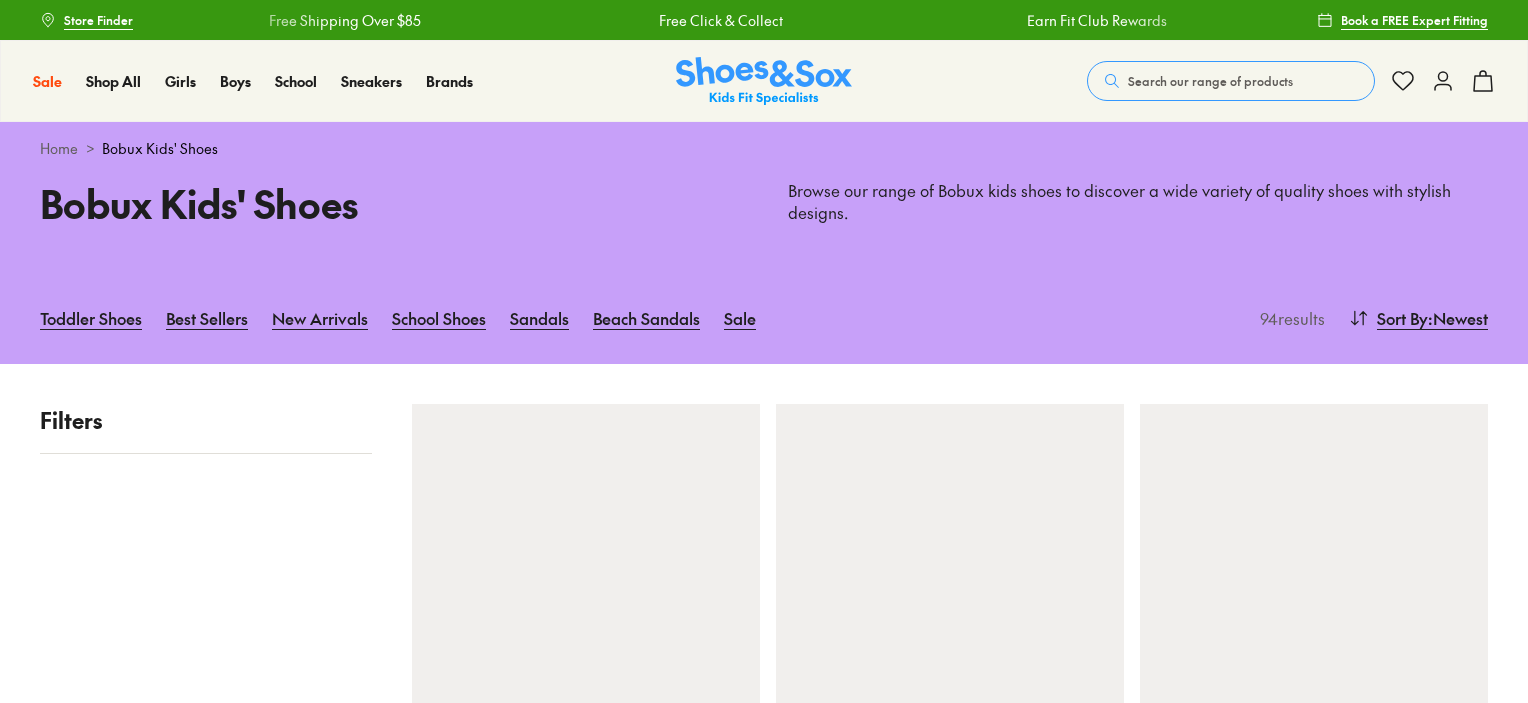 scroll, scrollTop: 83, scrollLeft: 0, axis: vertical 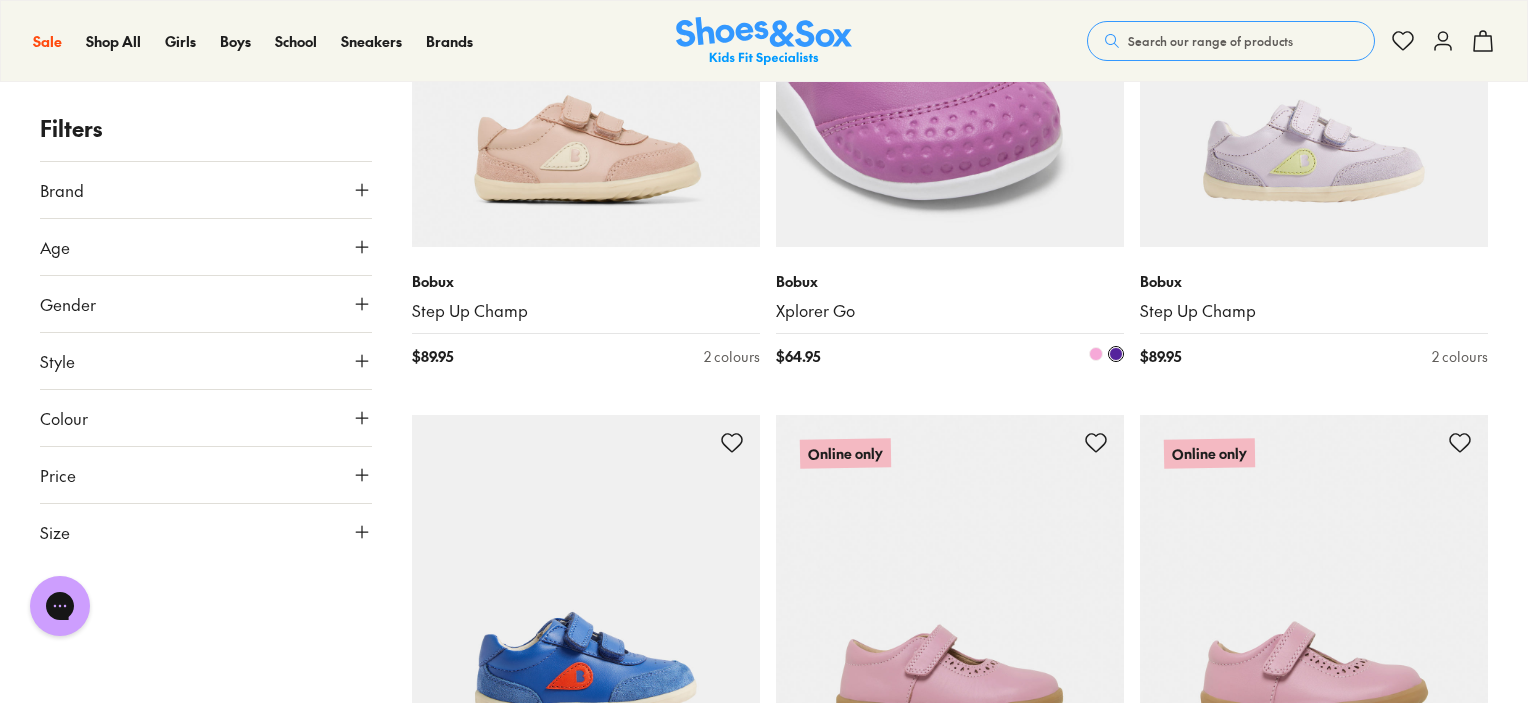 click at bounding box center [950, 73] 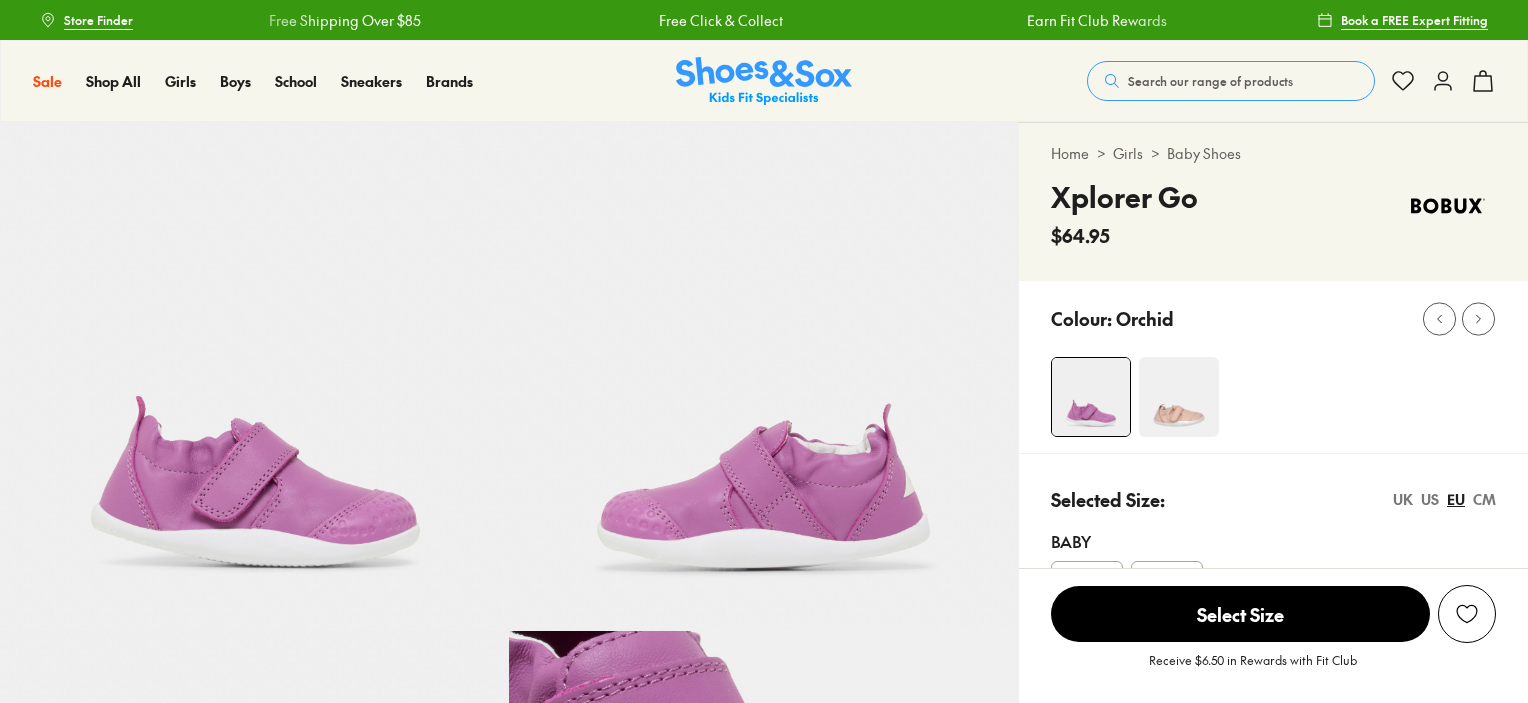 scroll, scrollTop: 0, scrollLeft: 0, axis: both 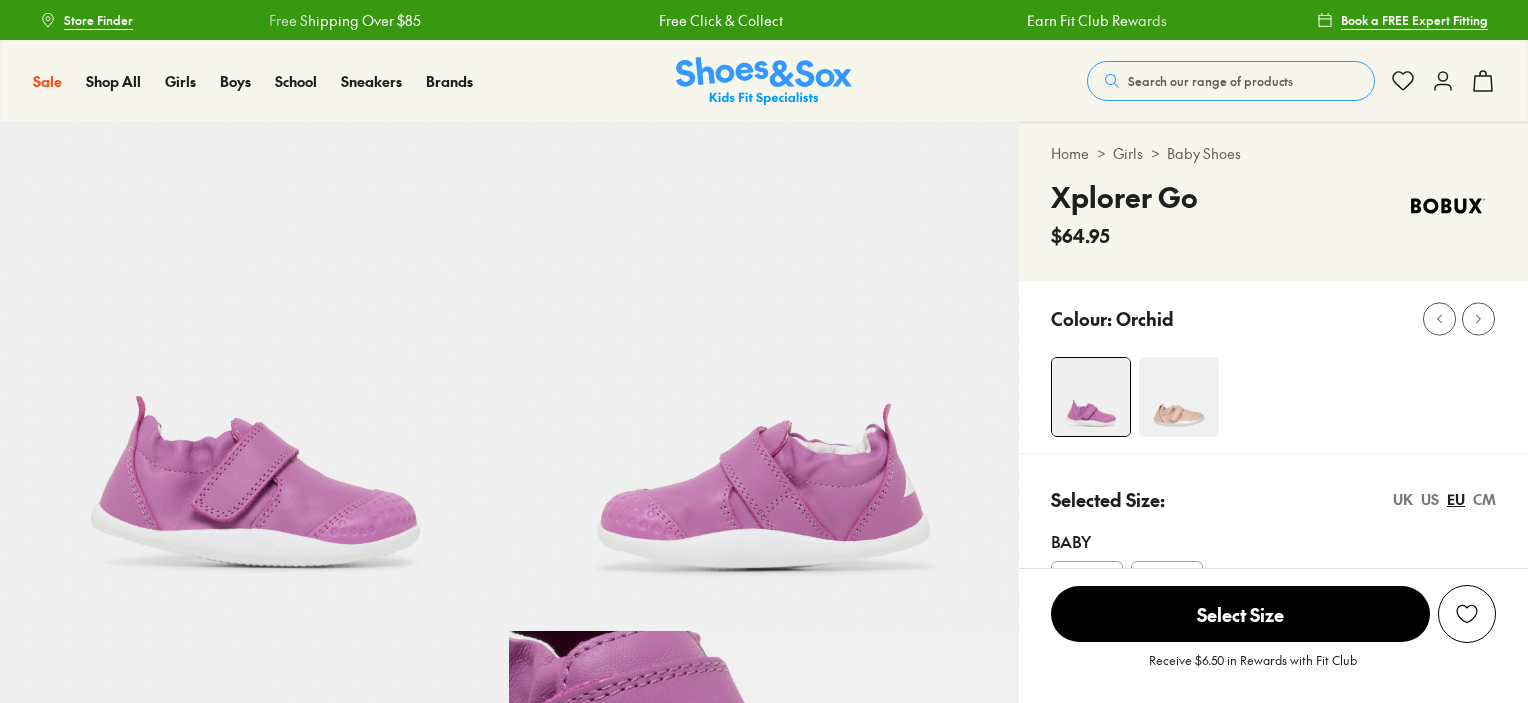 select on "*" 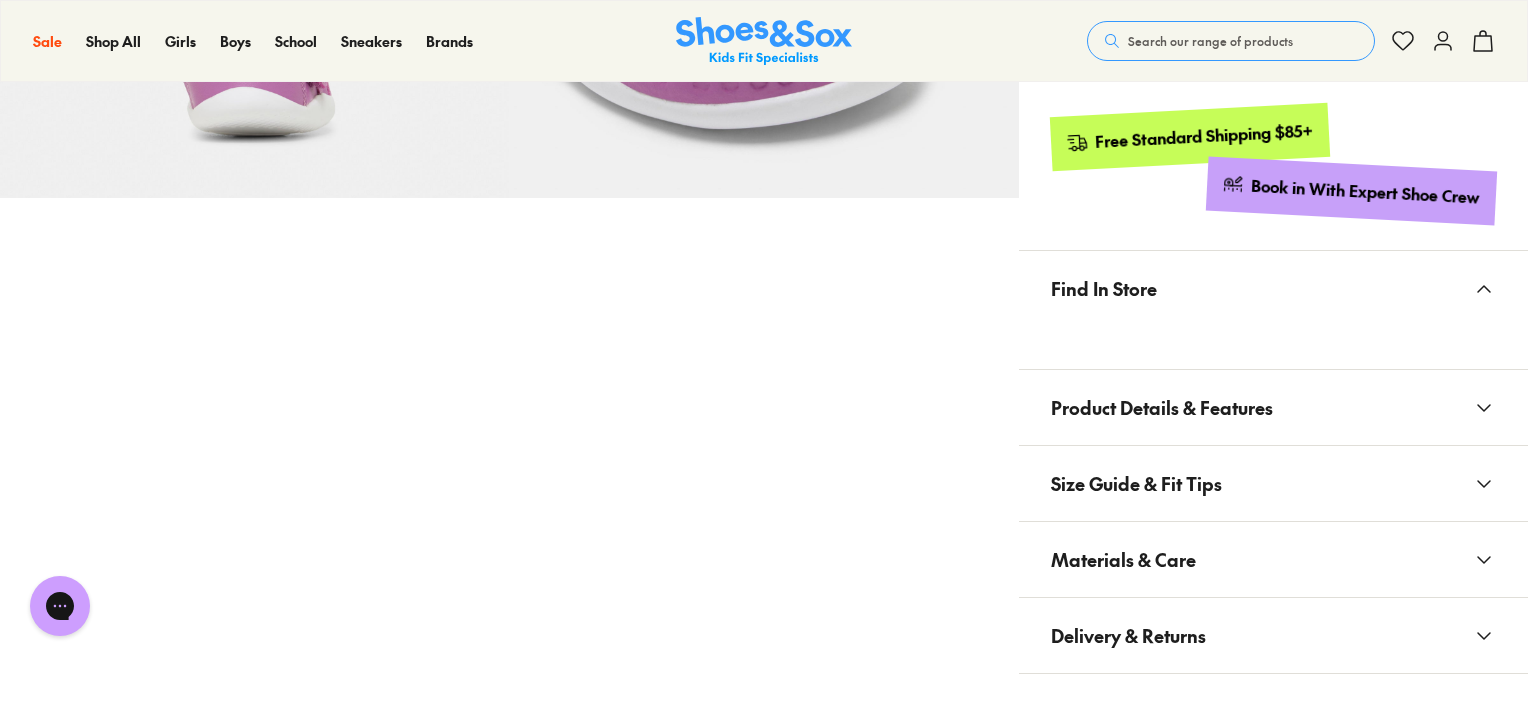 scroll, scrollTop: 952, scrollLeft: 0, axis: vertical 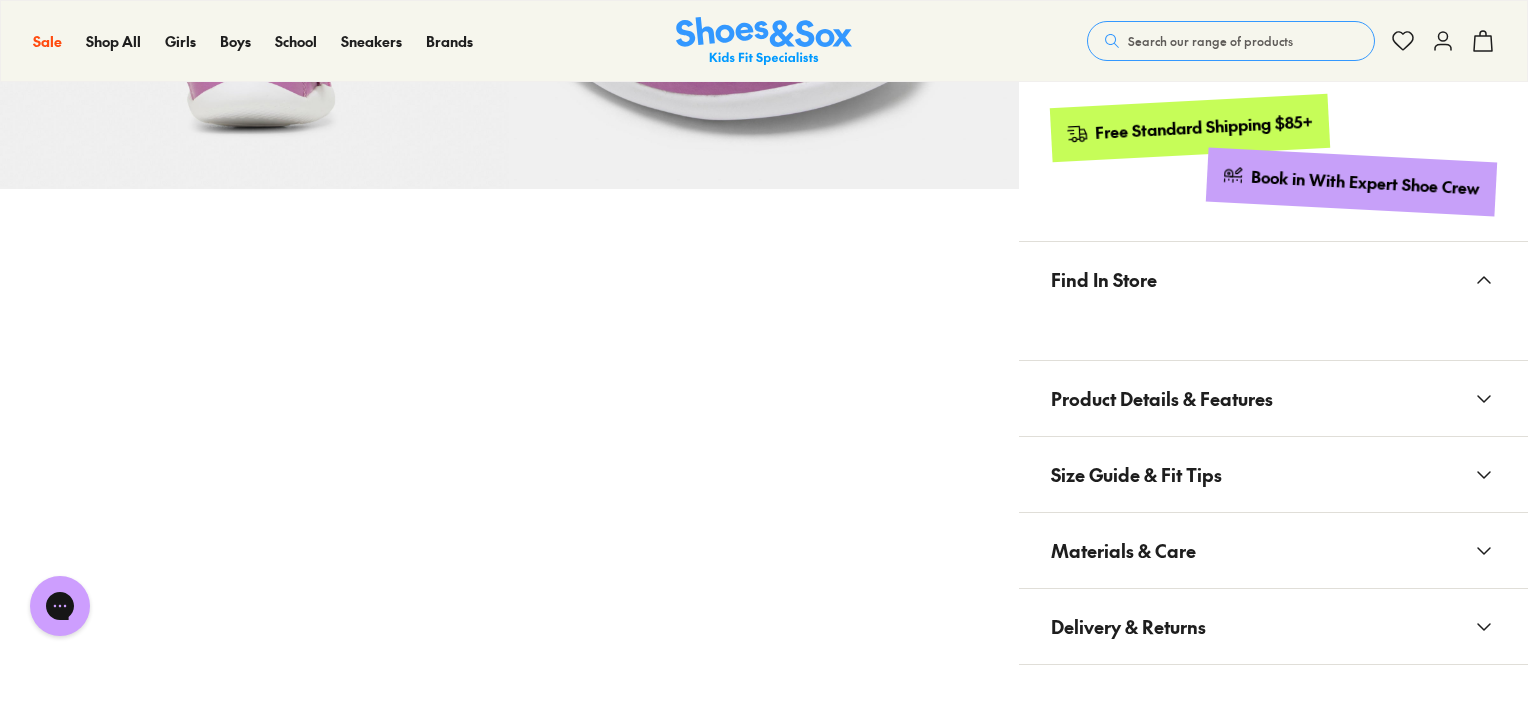 click on "Materials & Care" at bounding box center [1123, 550] 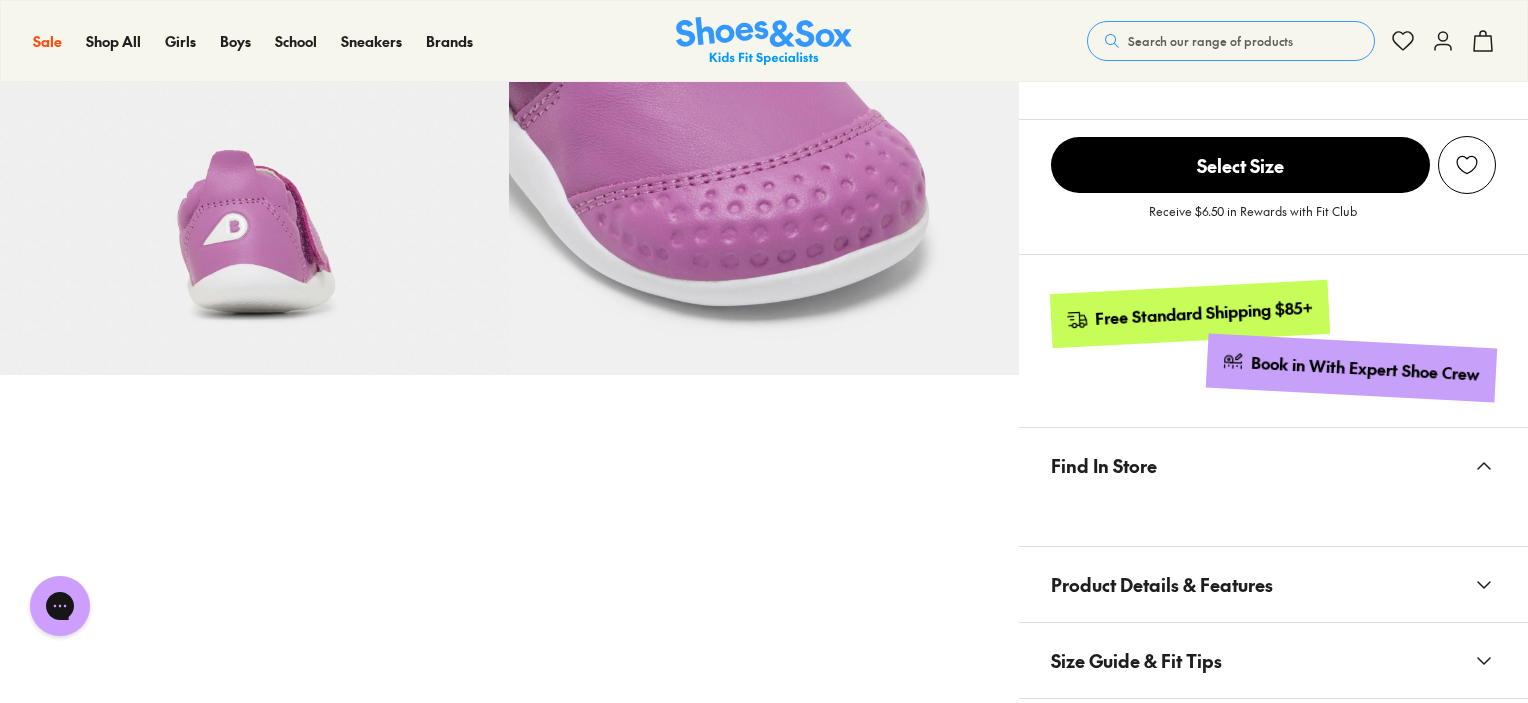 scroll, scrollTop: 652, scrollLeft: 0, axis: vertical 